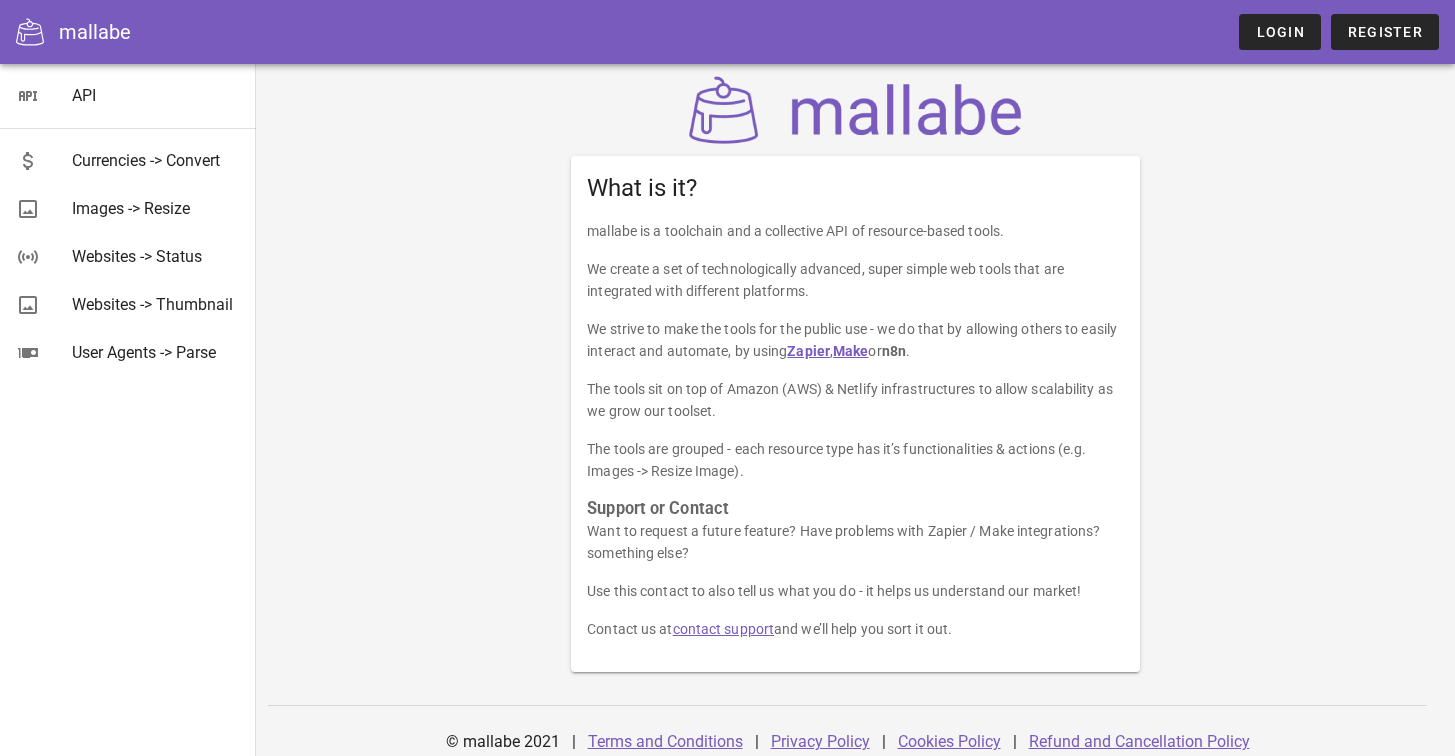 scroll, scrollTop: 3, scrollLeft: 0, axis: vertical 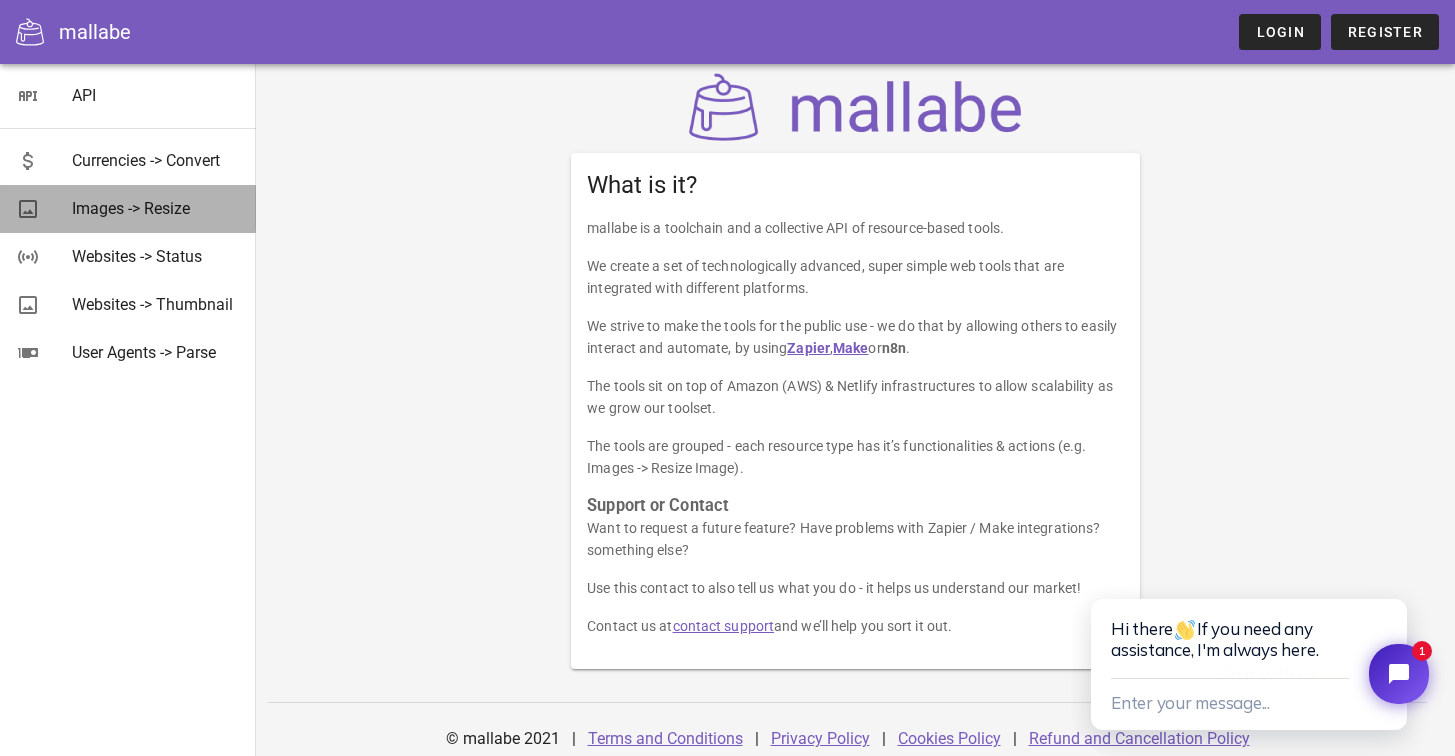 click on "Images -> Resize" at bounding box center (156, 208) 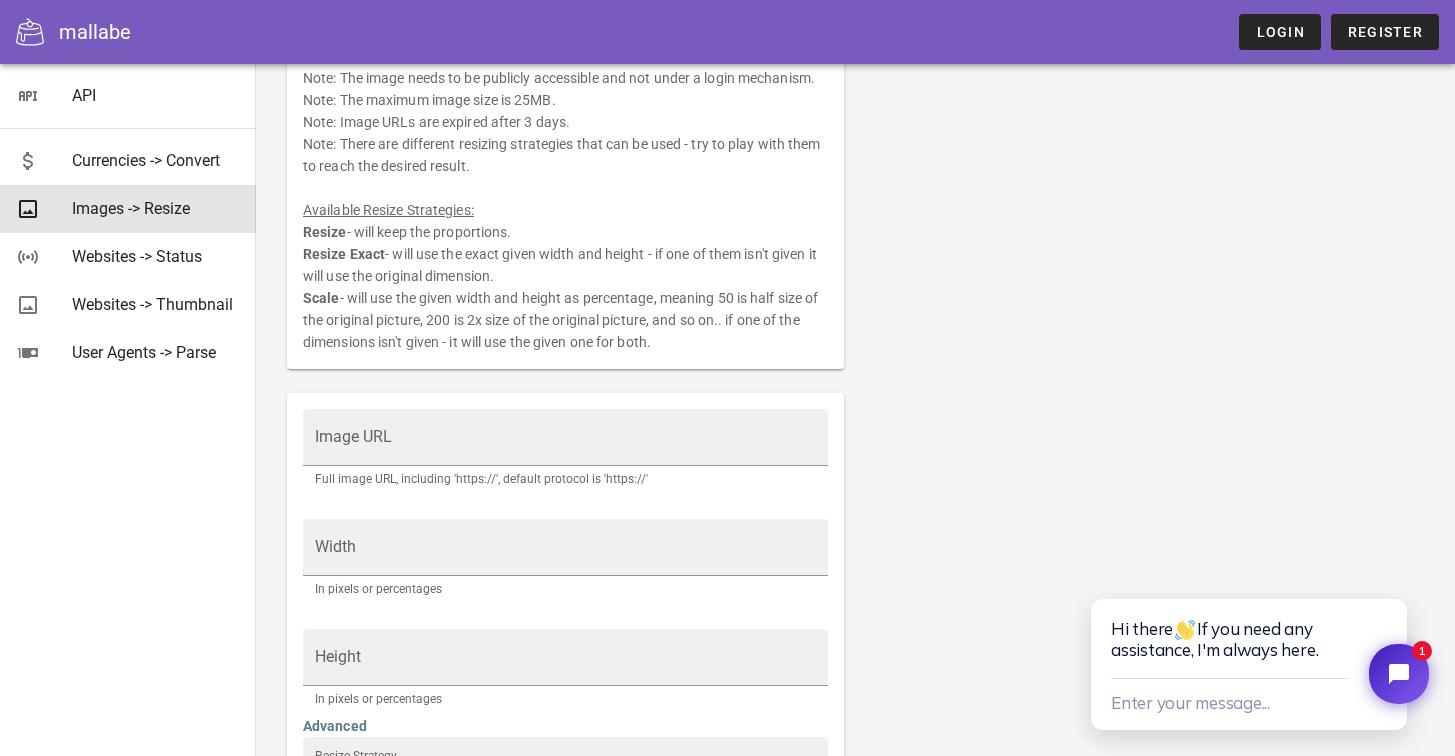 scroll, scrollTop: 134, scrollLeft: 0, axis: vertical 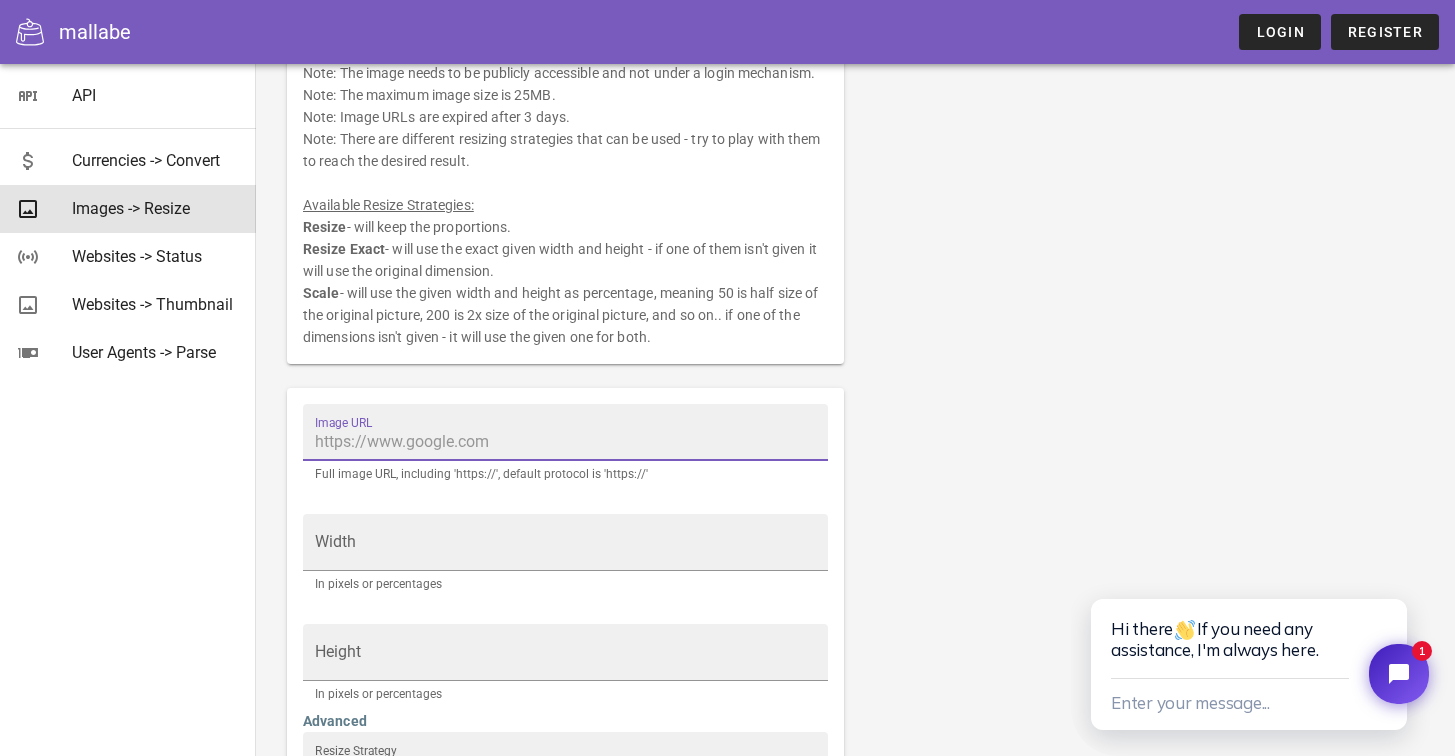 click on "Image URL" at bounding box center (565, 442) 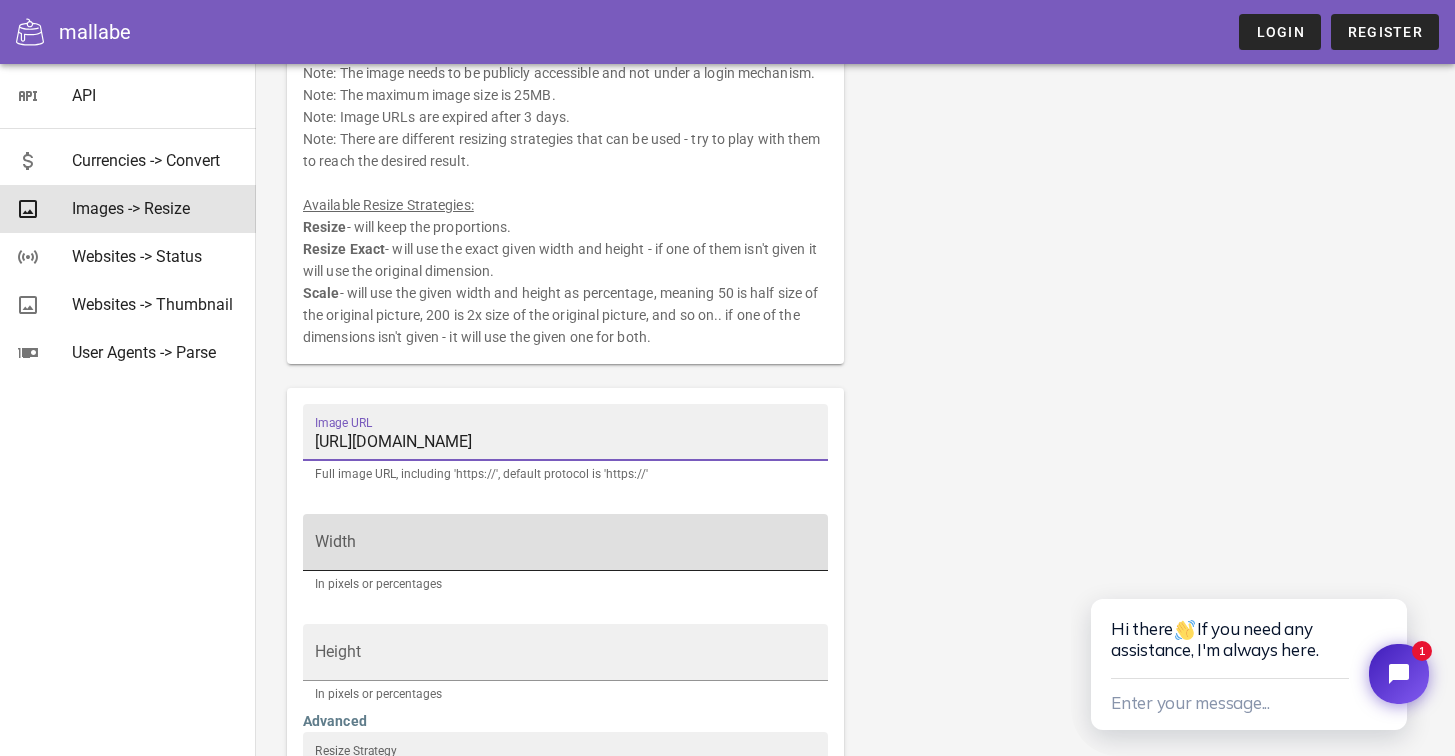 scroll, scrollTop: 0, scrollLeft: 58, axis: horizontal 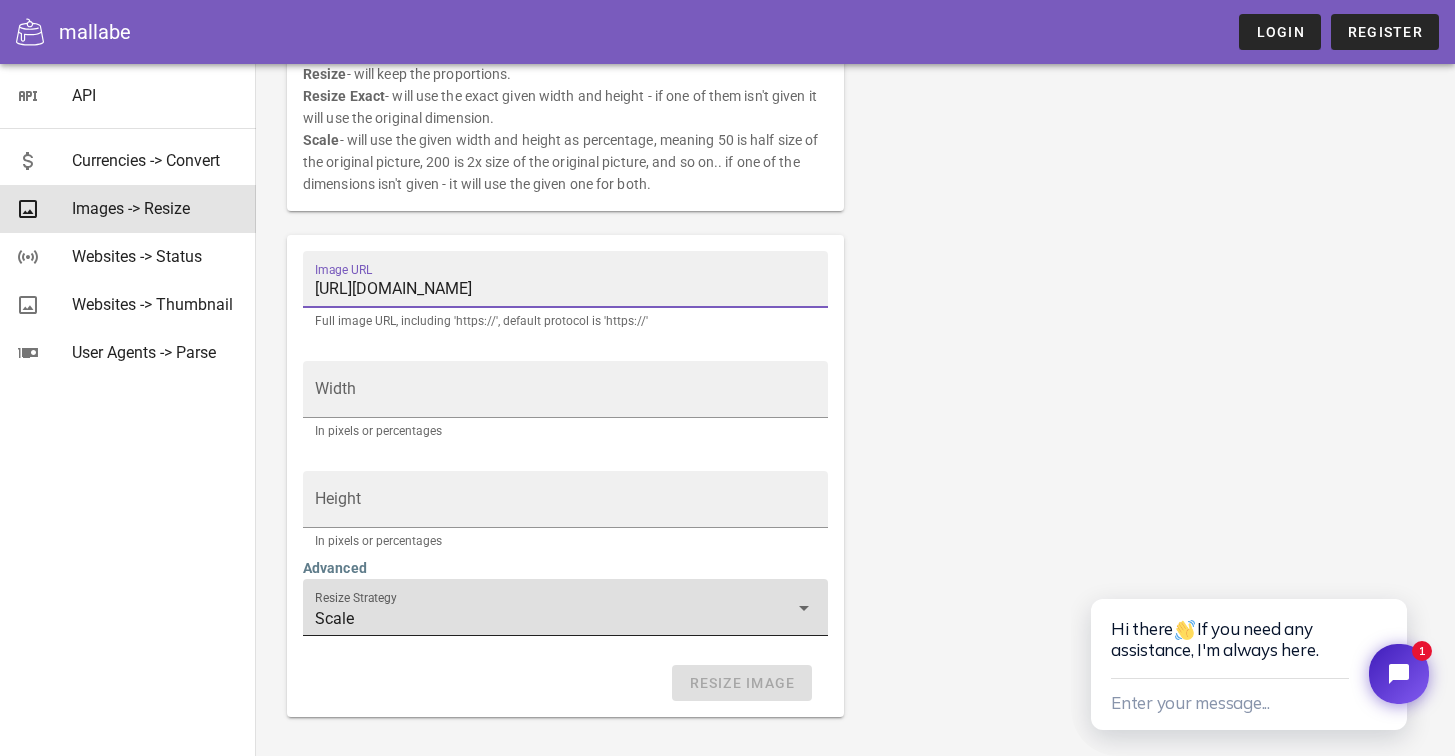 type on "[URL][DOMAIN_NAME]" 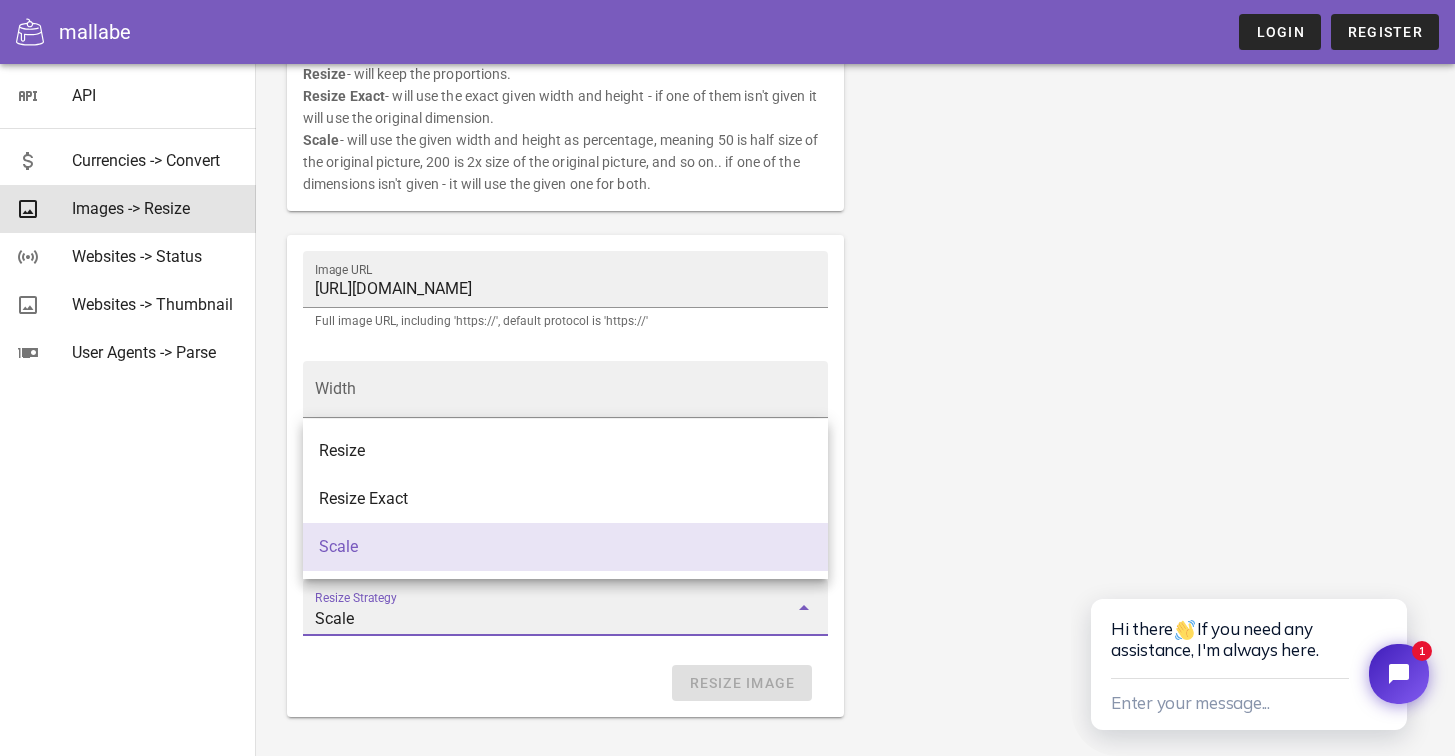 scroll, scrollTop: 0, scrollLeft: 0, axis: both 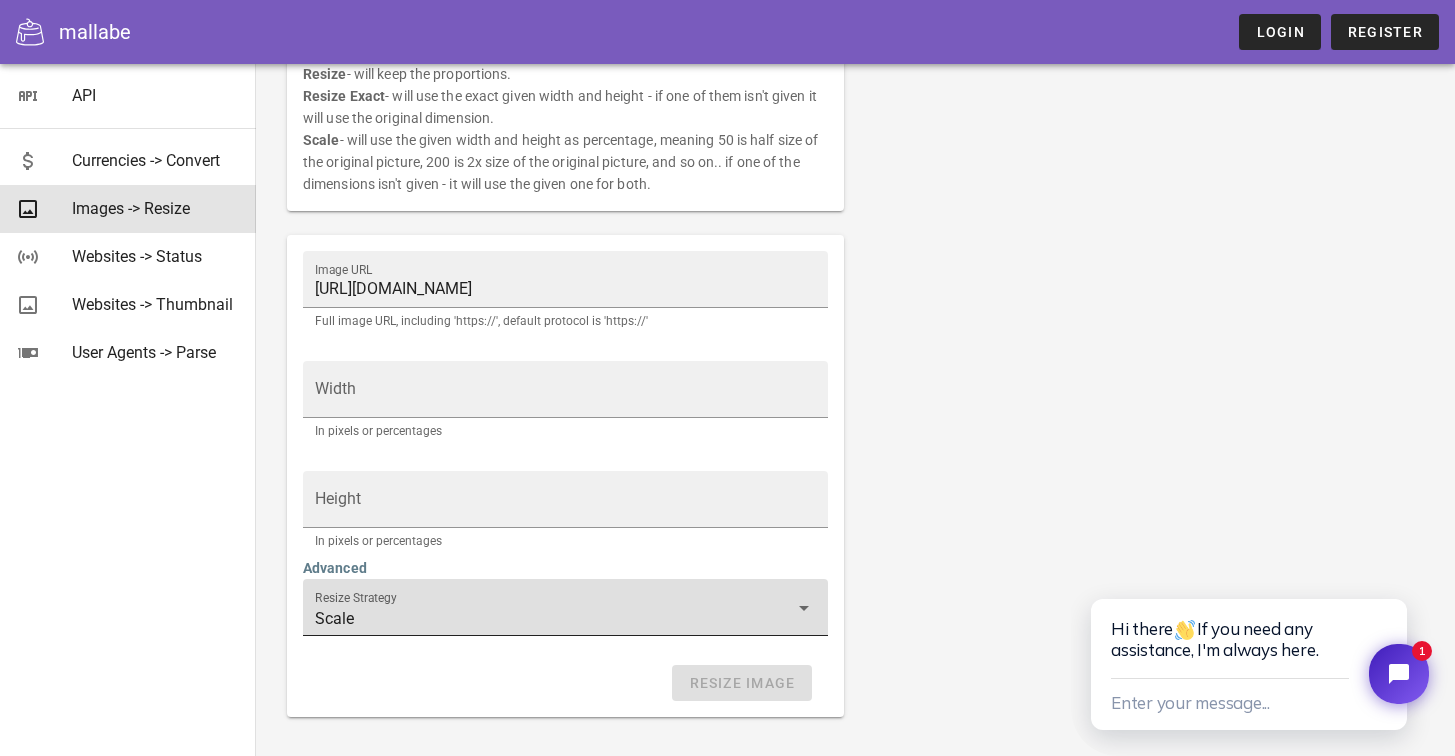 click on "Resize Strategy" at bounding box center [356, 598] 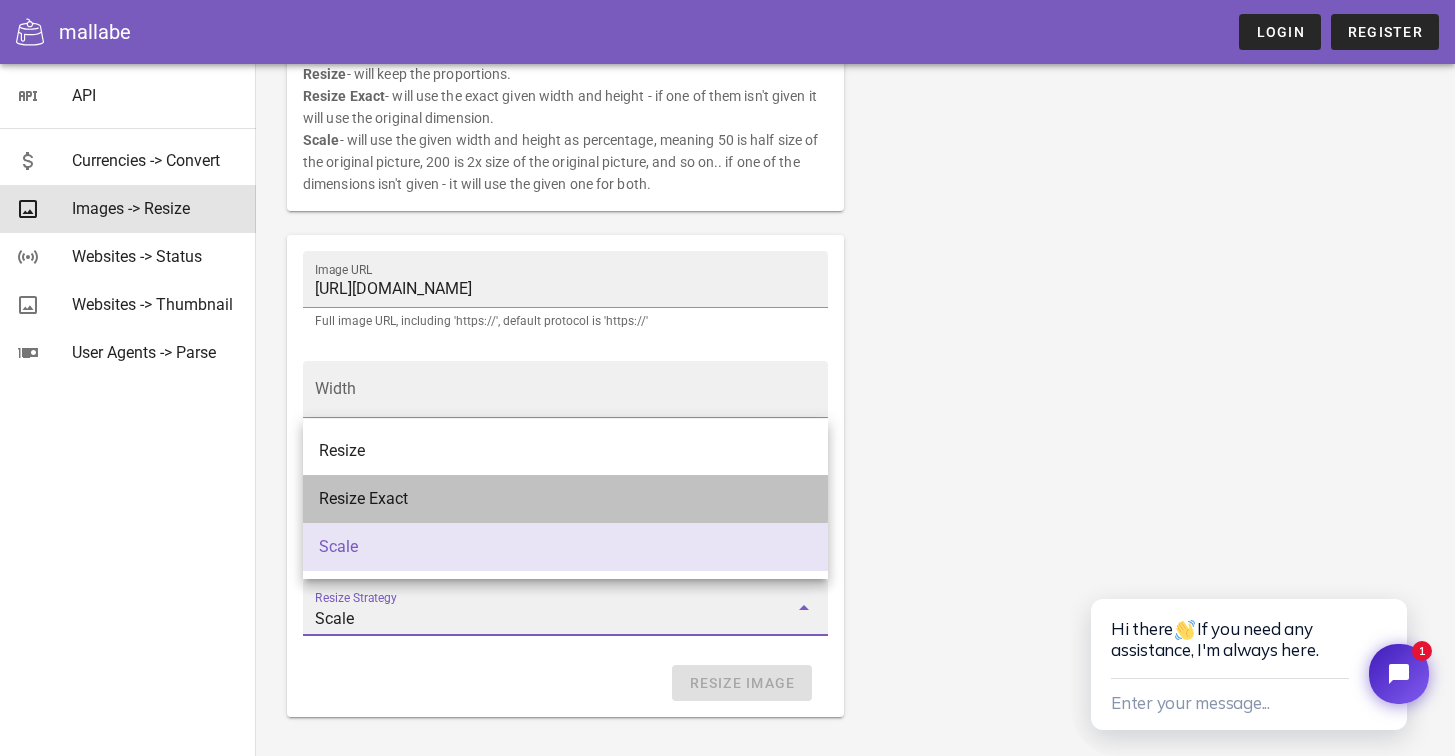 click on "Resize Exact" at bounding box center (565, 498) 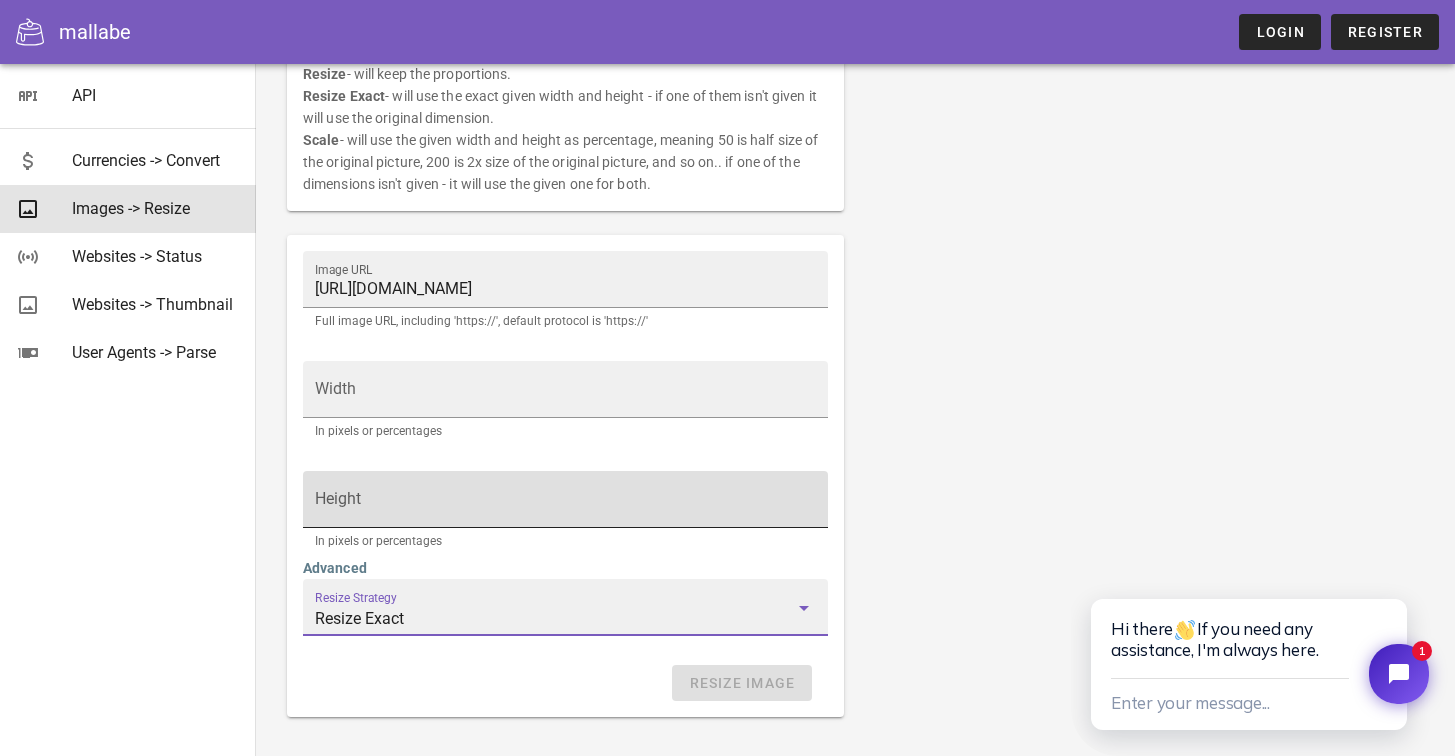 click on "Height" at bounding box center [565, 499] 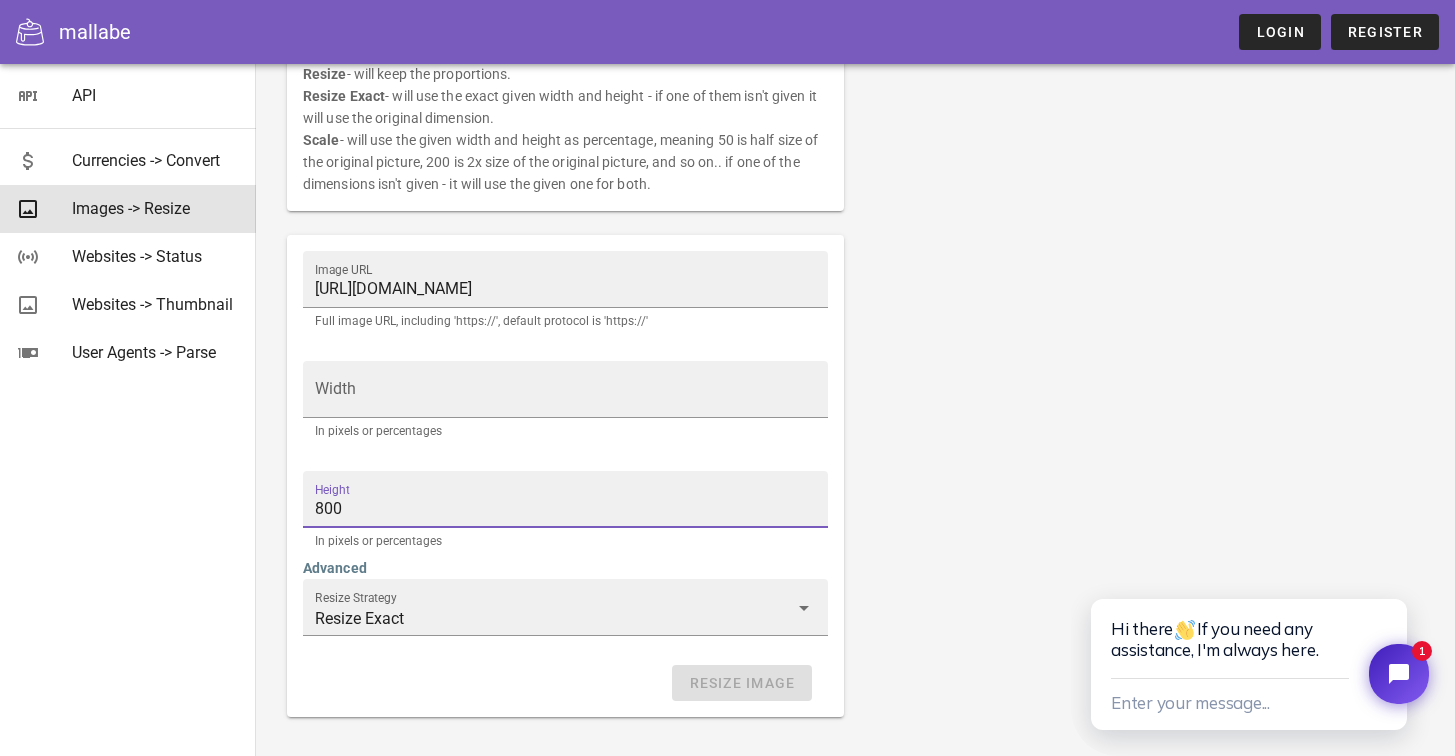 type on "800" 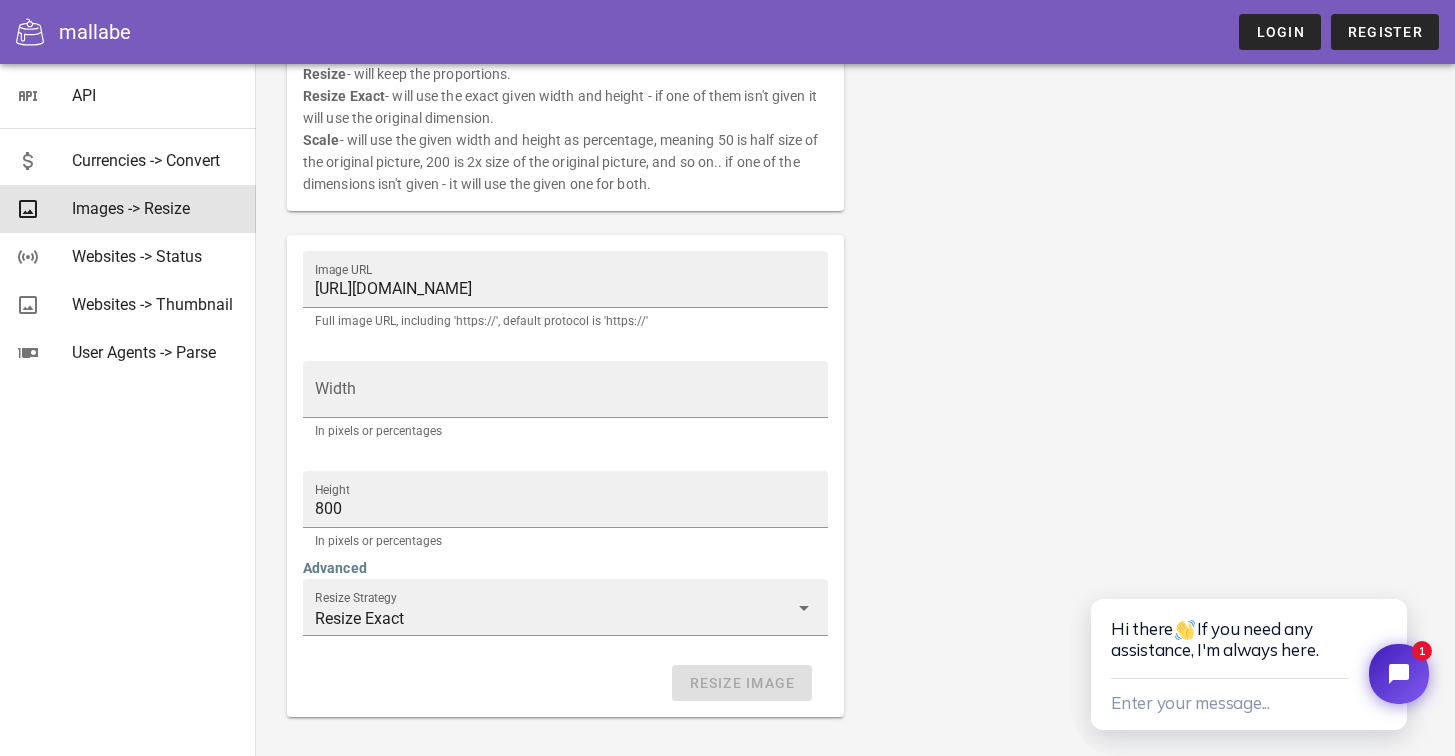 click on "Resize an image.
Note: The image needs to be publicly accessible and not under a login mechanism.
Note: The maximum image size is 25MB.
Note: Image URLs are expired after 3 days.
Note: There are different resizing strategies that can be used - try to play with them to reach the
desired result.
Available Resize Strategies:     Resize  - will keep the proportions.
Resize Exact  - will use the exact given width and height - if one of them isn't given it will use the original dimension.
Scale  - will use the given width and height as percentage, meaning 50 is half size of the original picture, 200 is 2x size of the original picture, and so on.. if one of the dimensions isn't given - it will use the given one for both.
Image URL   Width   Height" at bounding box center (855, 283) 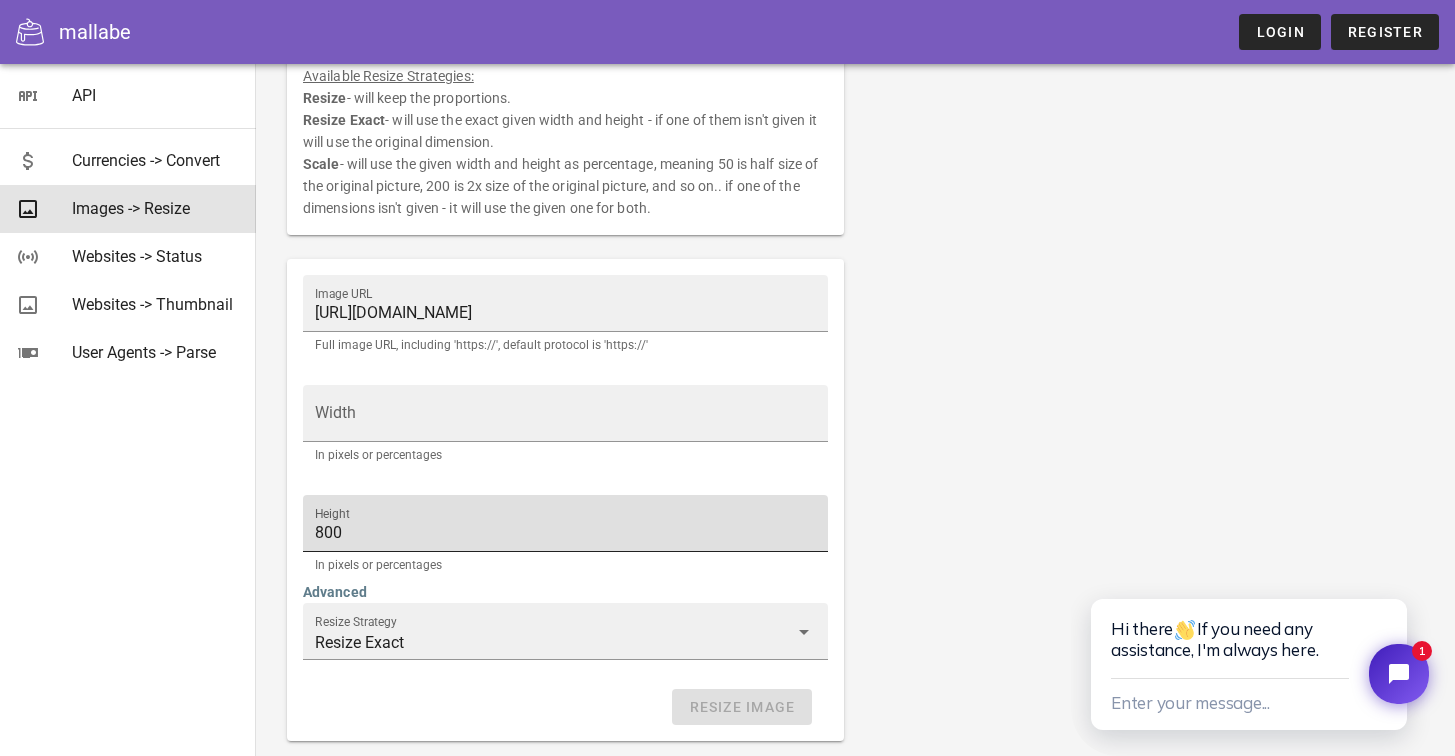 scroll, scrollTop: 360, scrollLeft: 0, axis: vertical 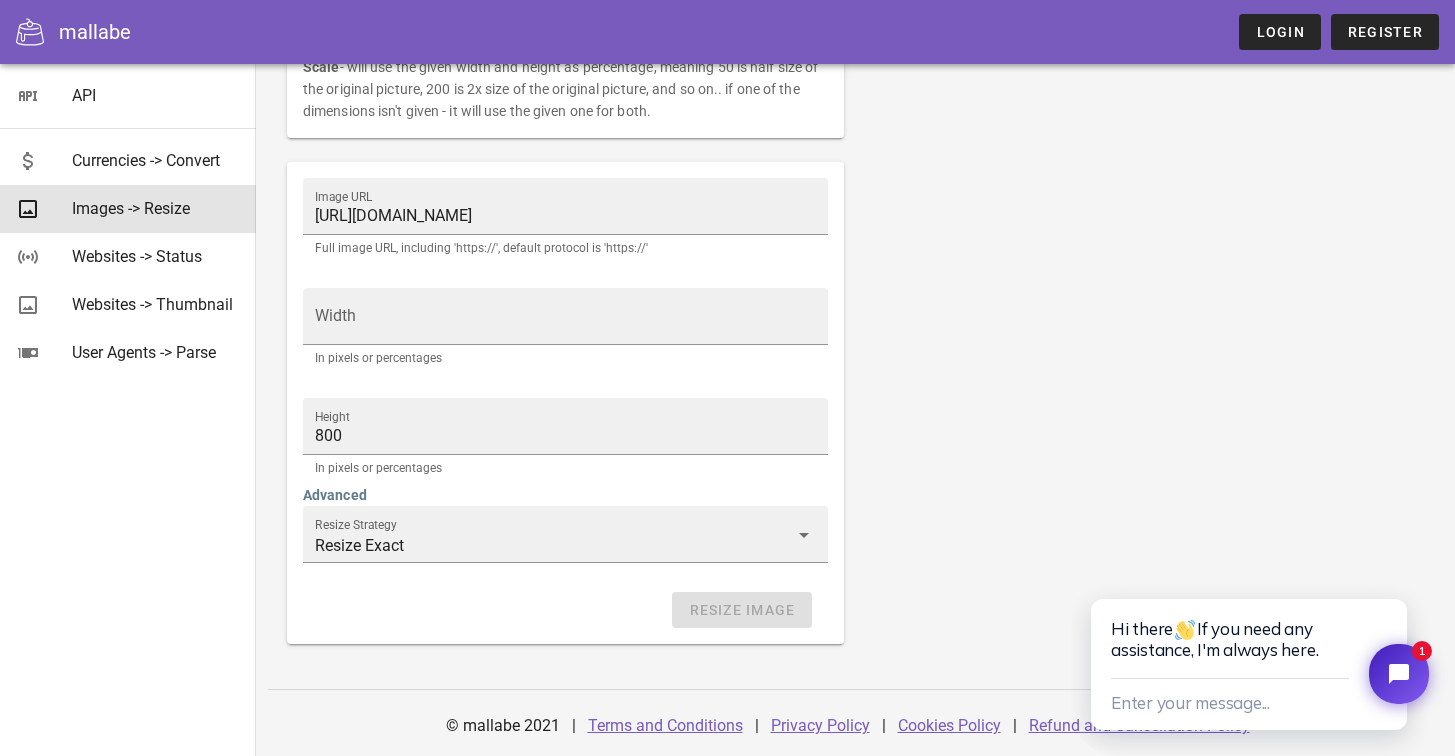 click on "Resize Strategy Resize Exact" at bounding box center (565, 549) 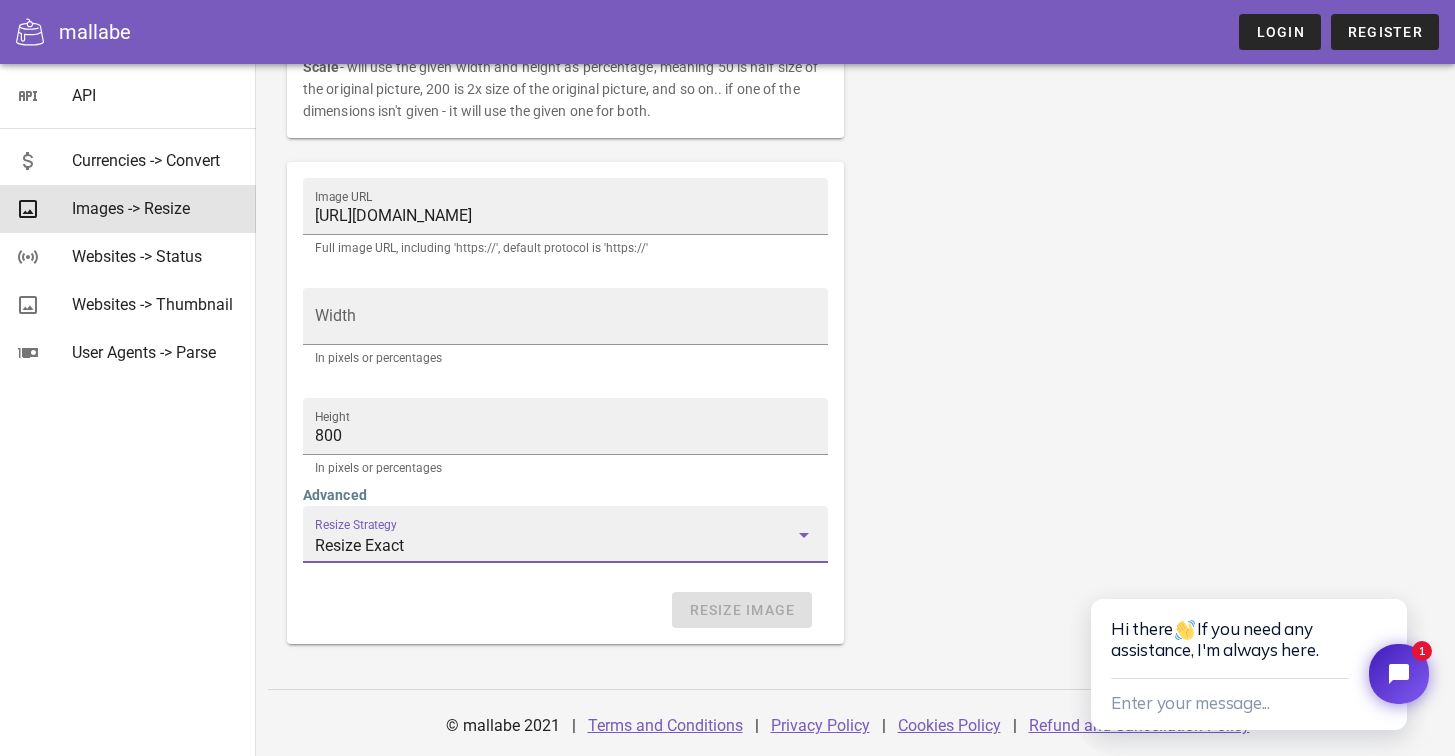click on "Resize Exact" at bounding box center (551, 546) 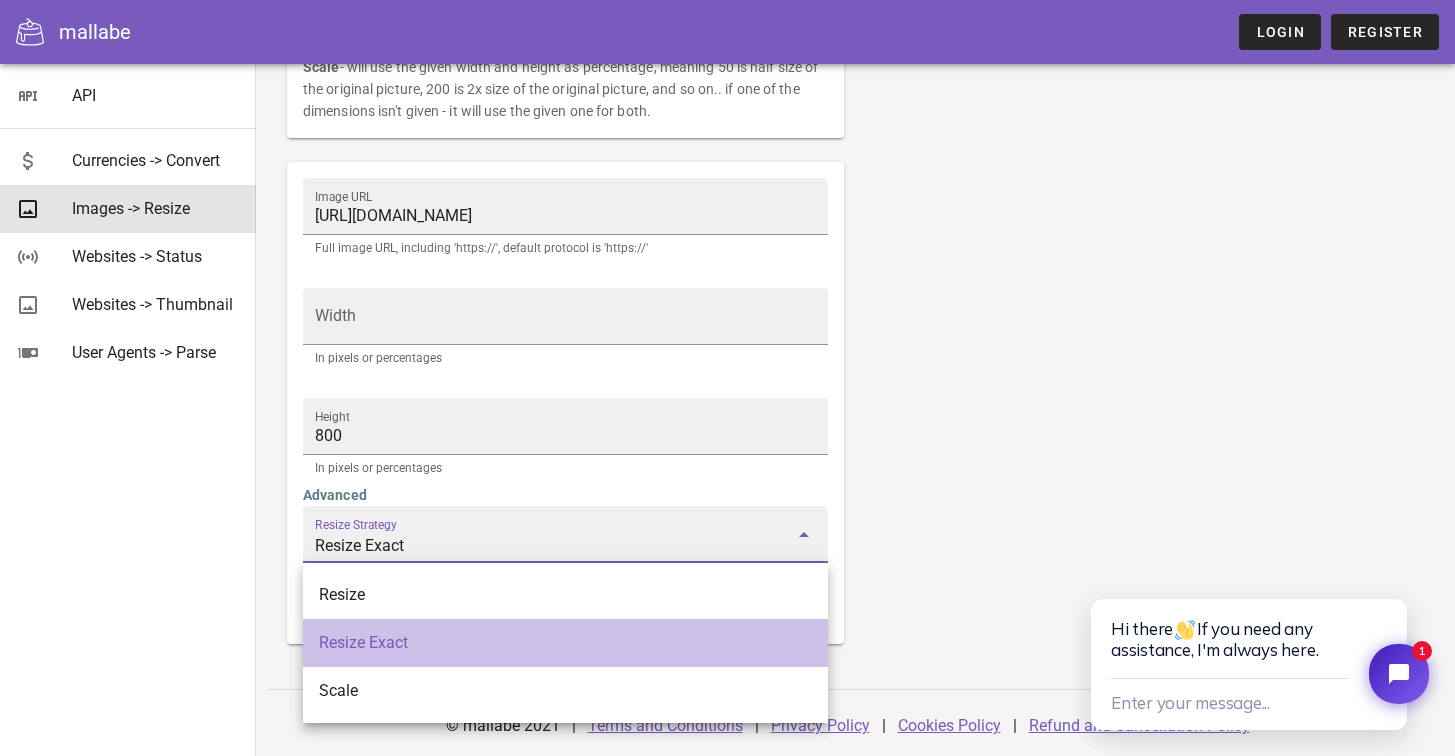 click on "Resize Exact" at bounding box center (565, 642) 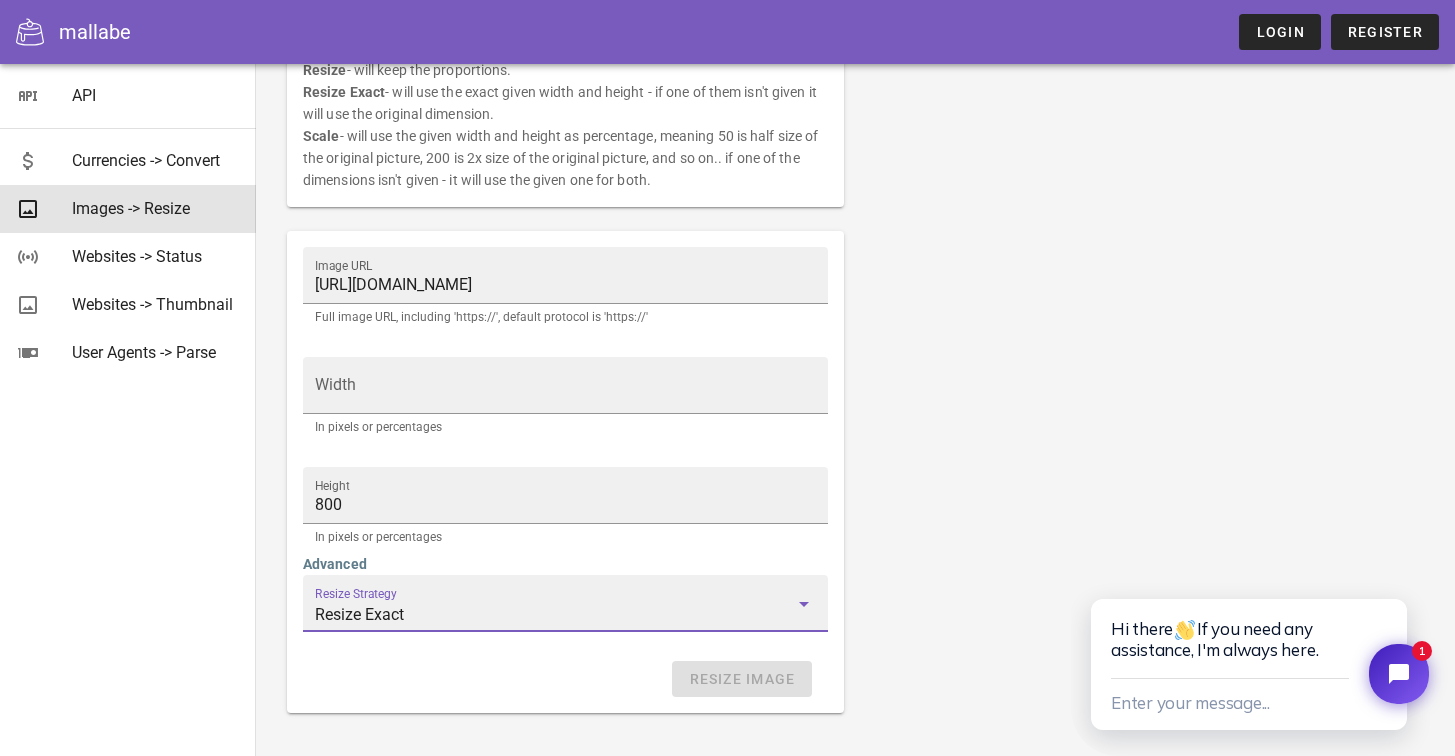 scroll, scrollTop: 319, scrollLeft: 0, axis: vertical 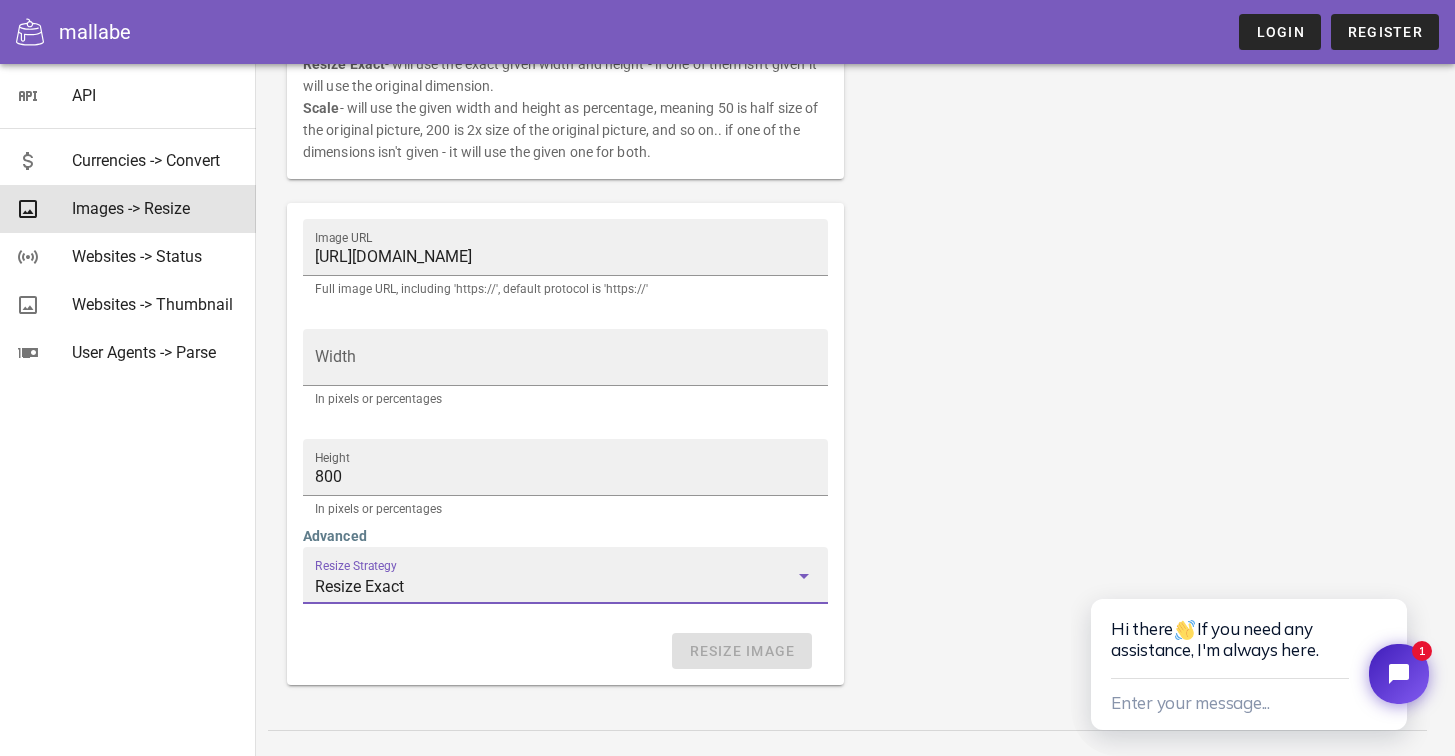click on "Resize Exact" at bounding box center [551, 587] 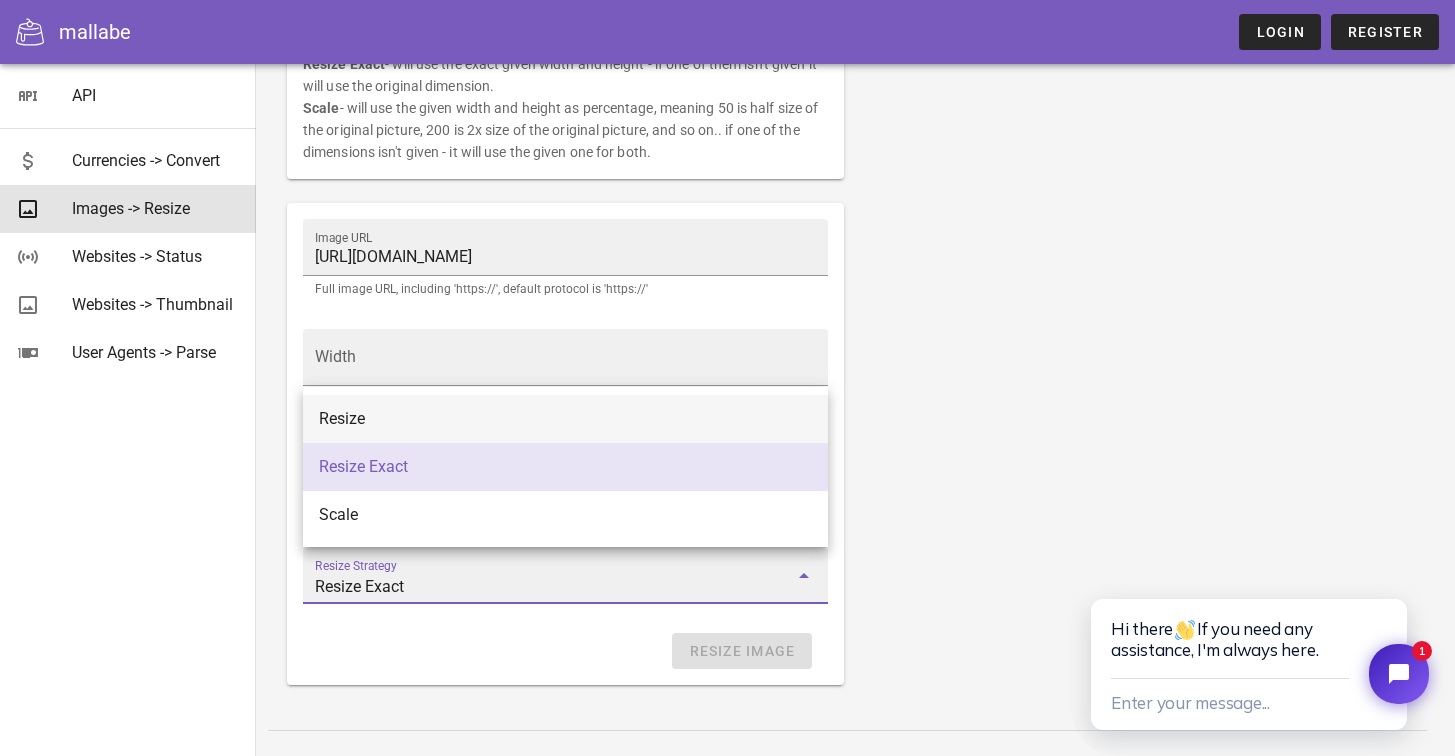 click on "Resize" at bounding box center [565, 418] 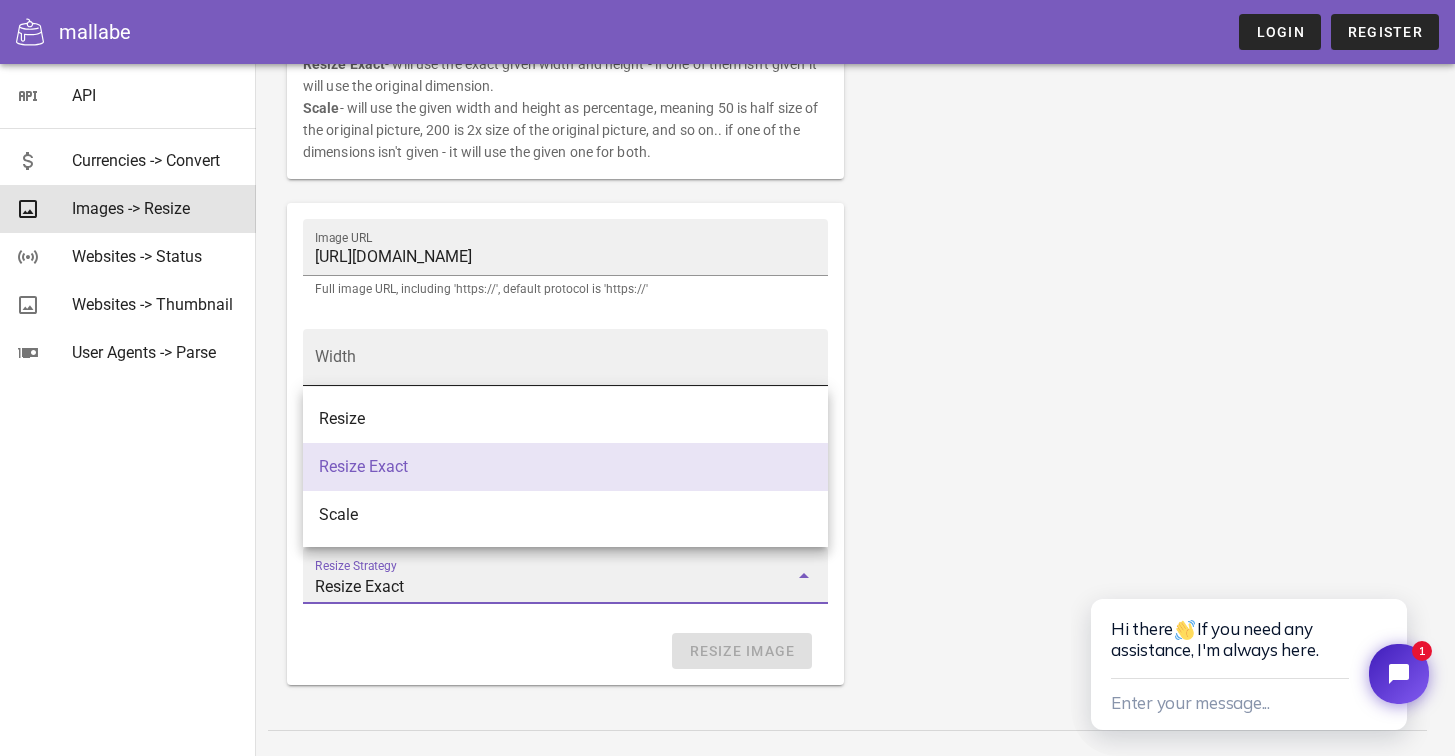 type on "Resize" 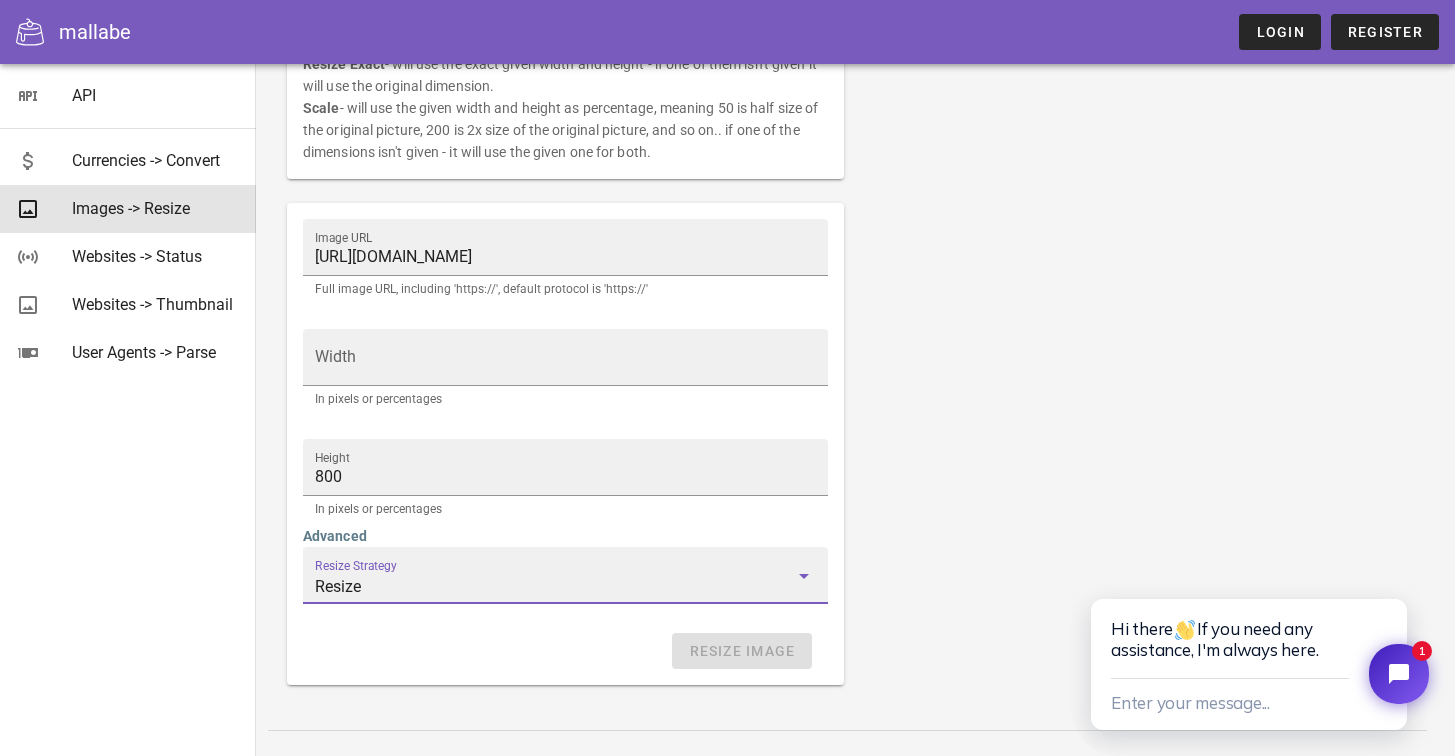 click on "Resize an image.
Note: The image needs to be publicly accessible and not under a login mechanism.
Note: The maximum image size is 25MB.
Note: Image URLs are expired after 3 days.
Note: There are different resizing strategies that can be used - try to play with them to reach the
desired result.
Available Resize Strategies:     Resize  - will keep the proportions.
Resize Exact  - will use the exact given width and height - if one of them isn't given it will use the original dimension.
Scale  - will use the given width and height as percentage, meaning 50 is half size of the original picture, 200 is 2x size of the original picture, and so on.. if one of the dimensions isn't given - it will use the given one for both.
Image URL   Width   Height" at bounding box center (855, 251) 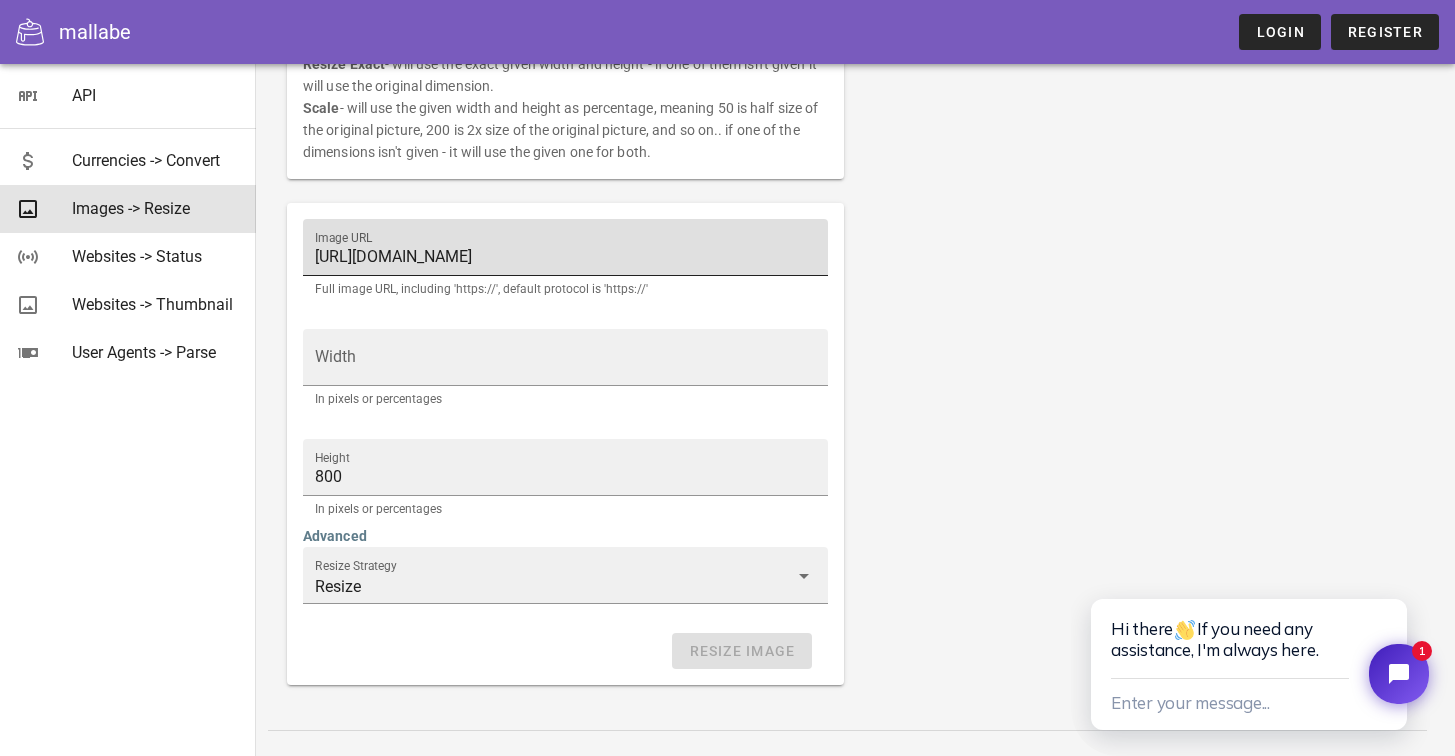 click on "[URL][DOMAIN_NAME]" at bounding box center (565, 257) 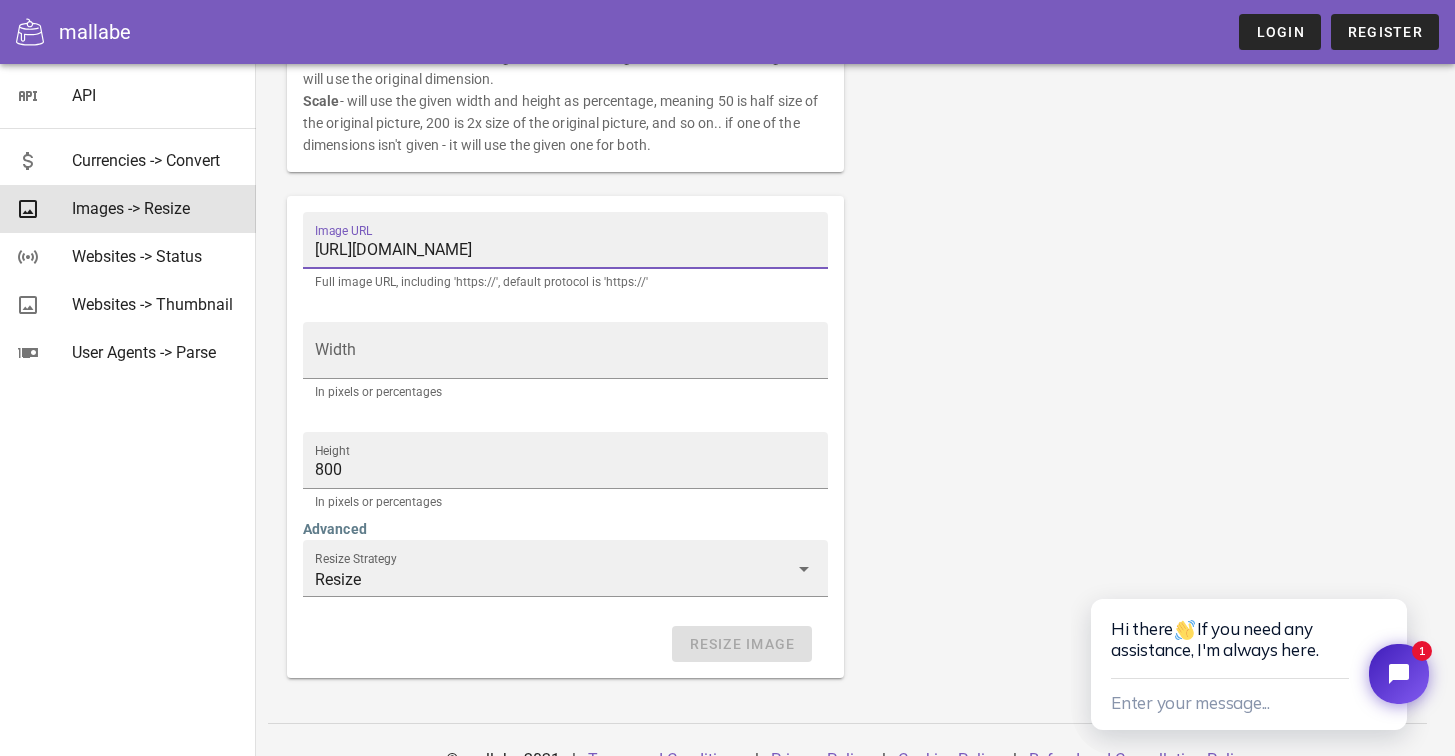 scroll, scrollTop: 360, scrollLeft: 0, axis: vertical 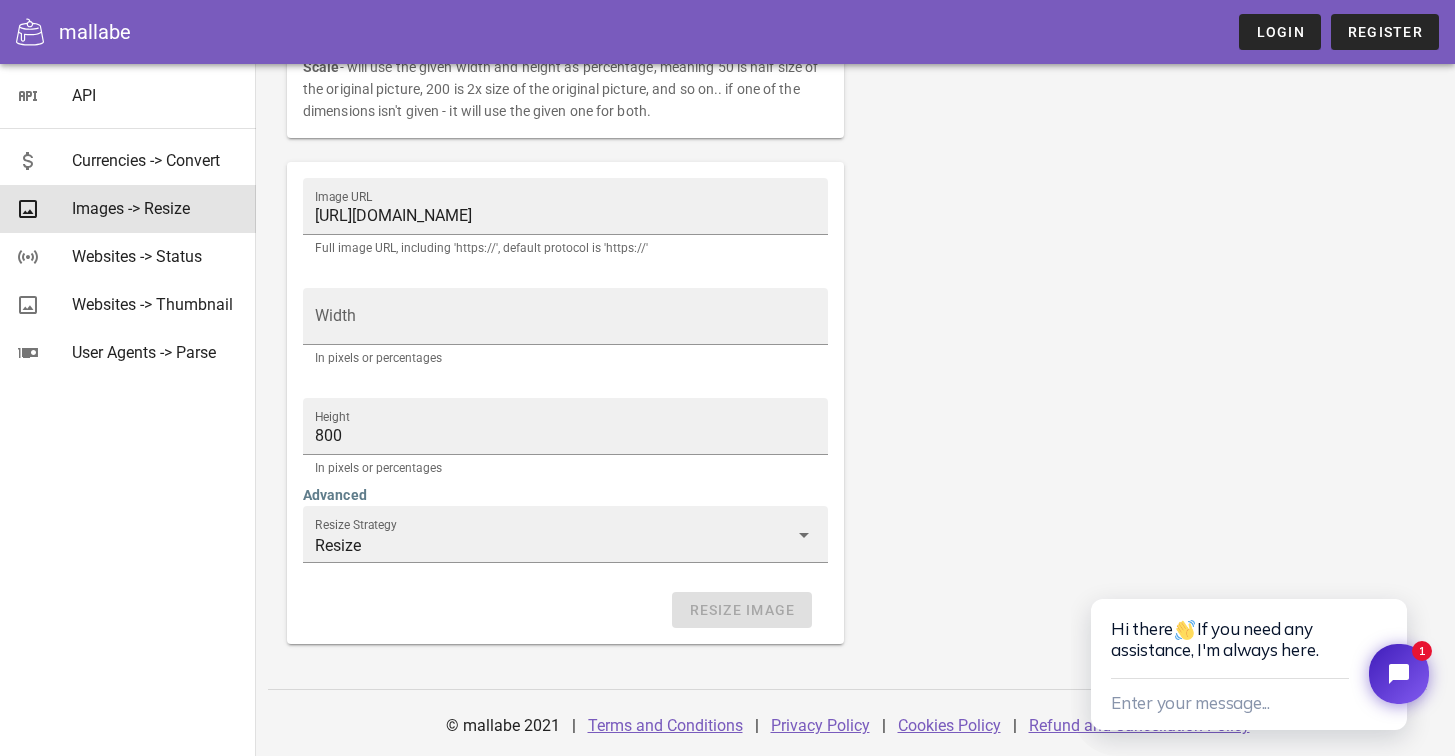 click on "Resize Image" at bounding box center (565, 610) 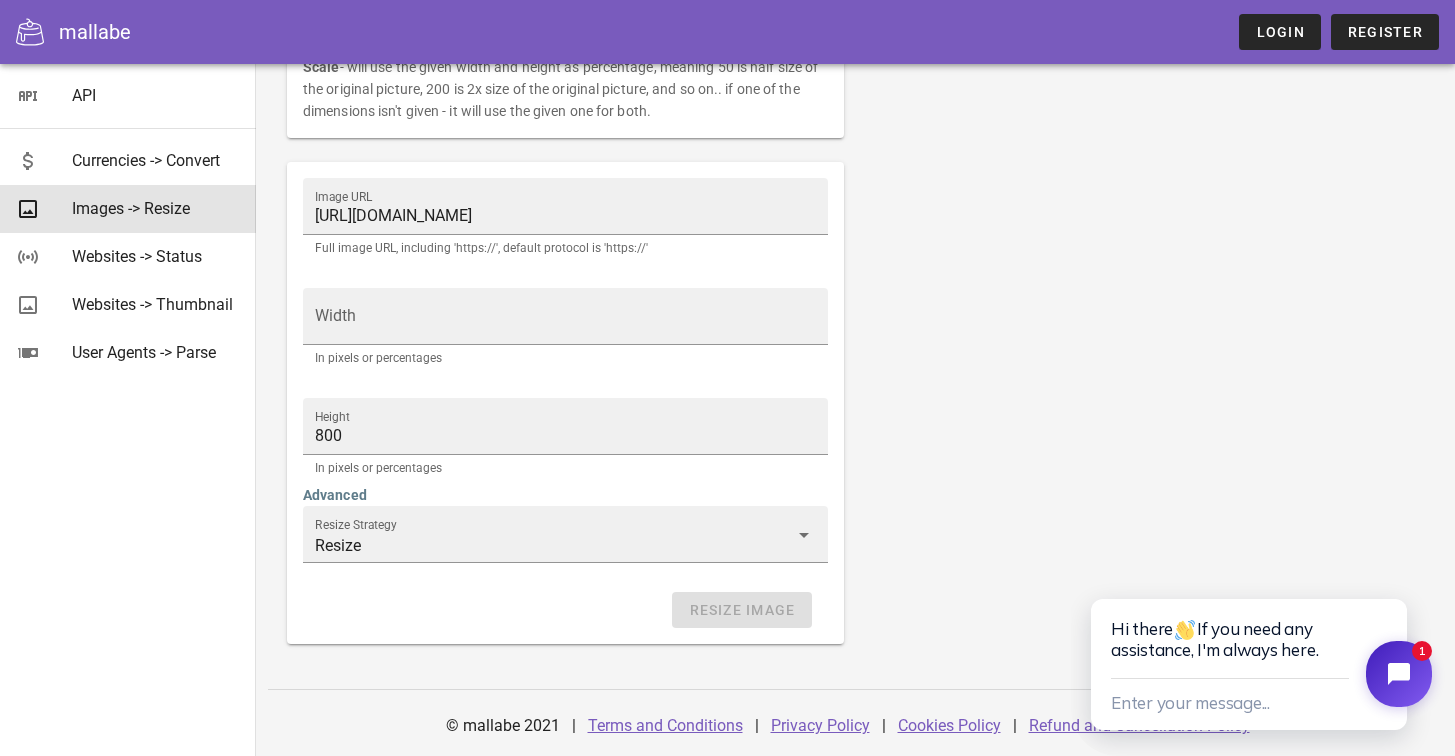 click at bounding box center (1399, 674) 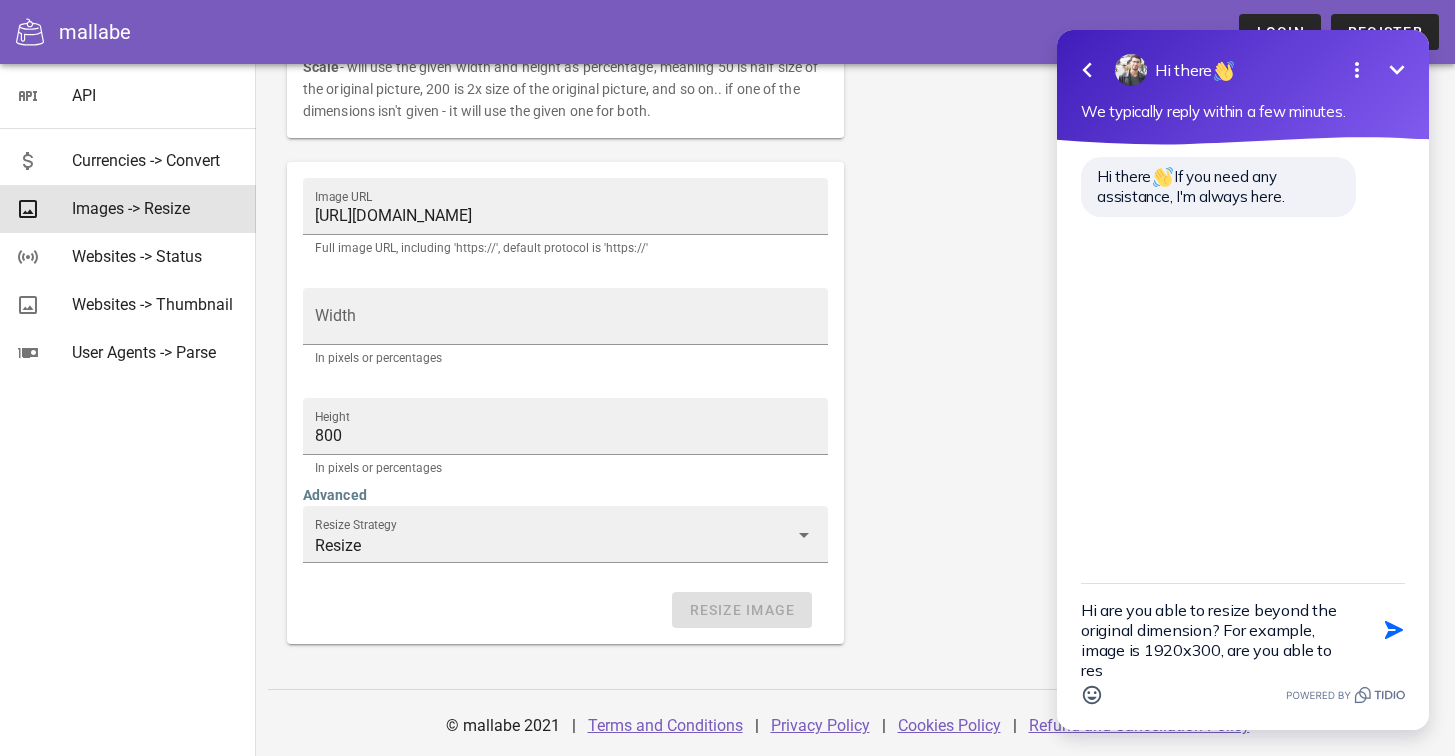 scroll, scrollTop: 4, scrollLeft: 0, axis: vertical 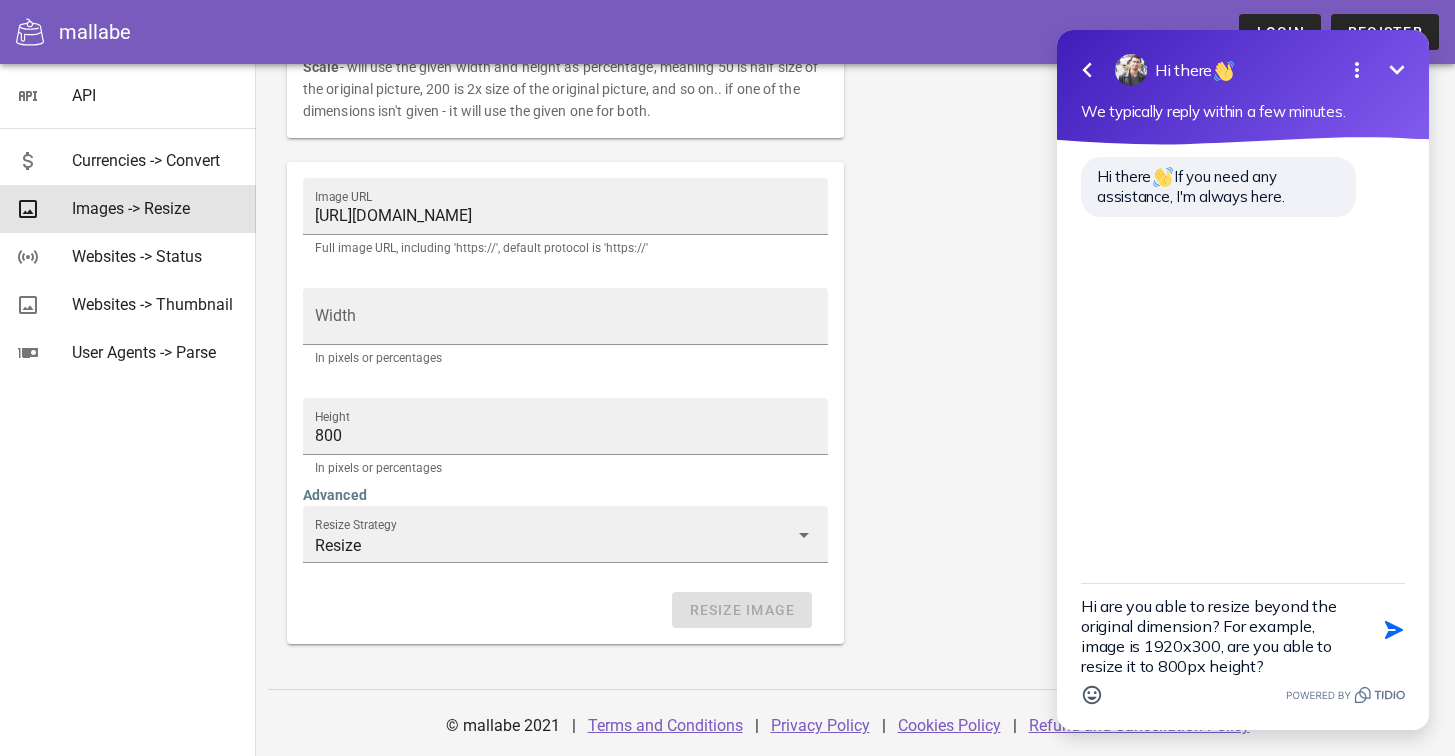 type on "Hi are you able to resize beyond the original dimension? For example, image is 1920x300, are you able to resize it to 800px height?" 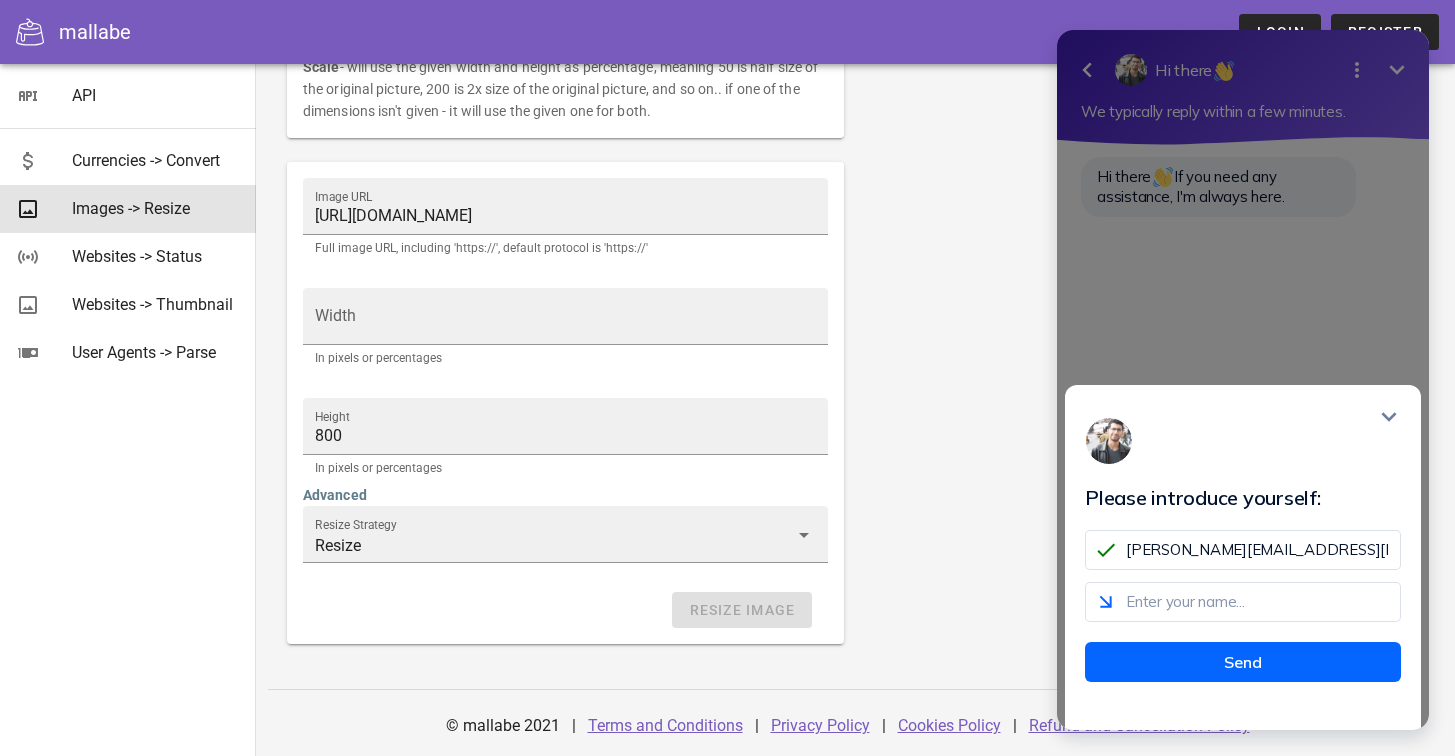 type on "[PERSON_NAME][EMAIL_ADDRESS][DOMAIN_NAME]" 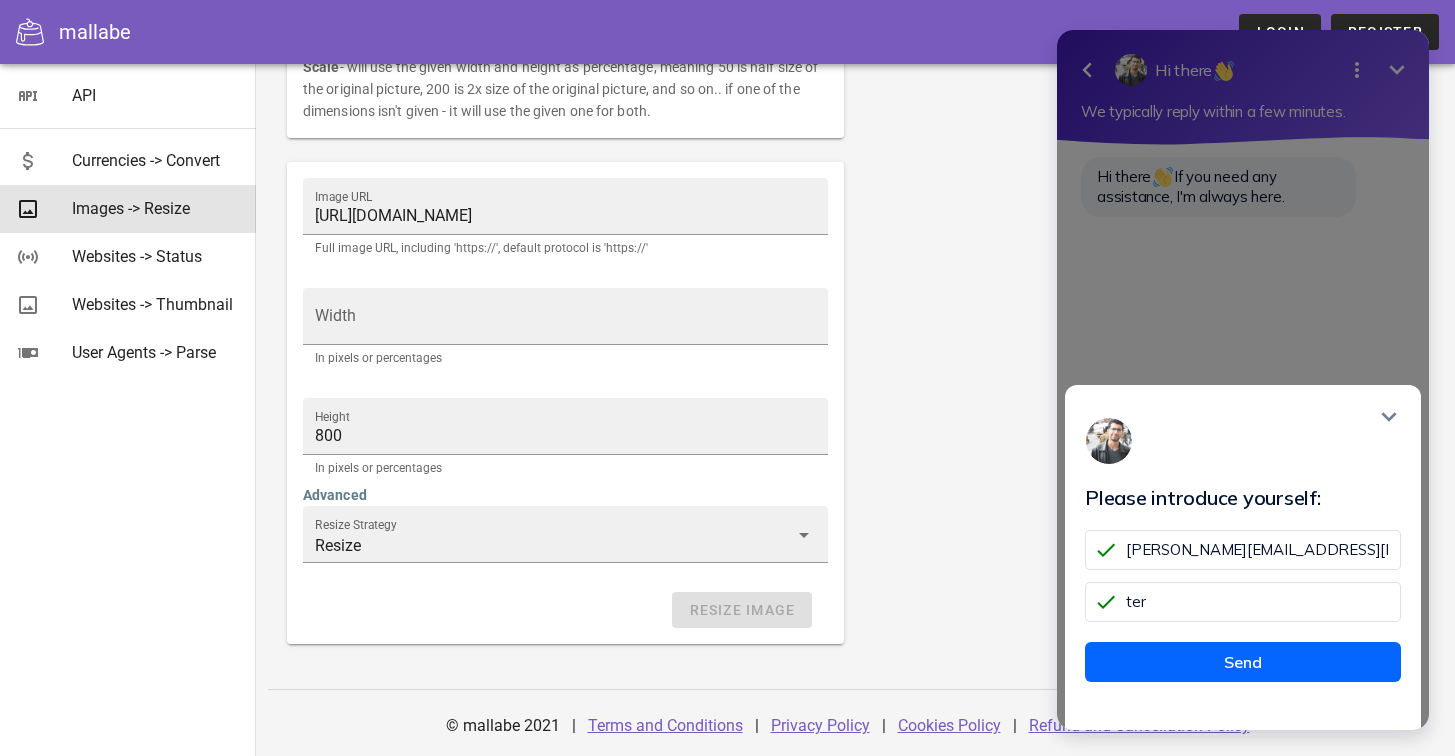 type on "[PERSON_NAME]" 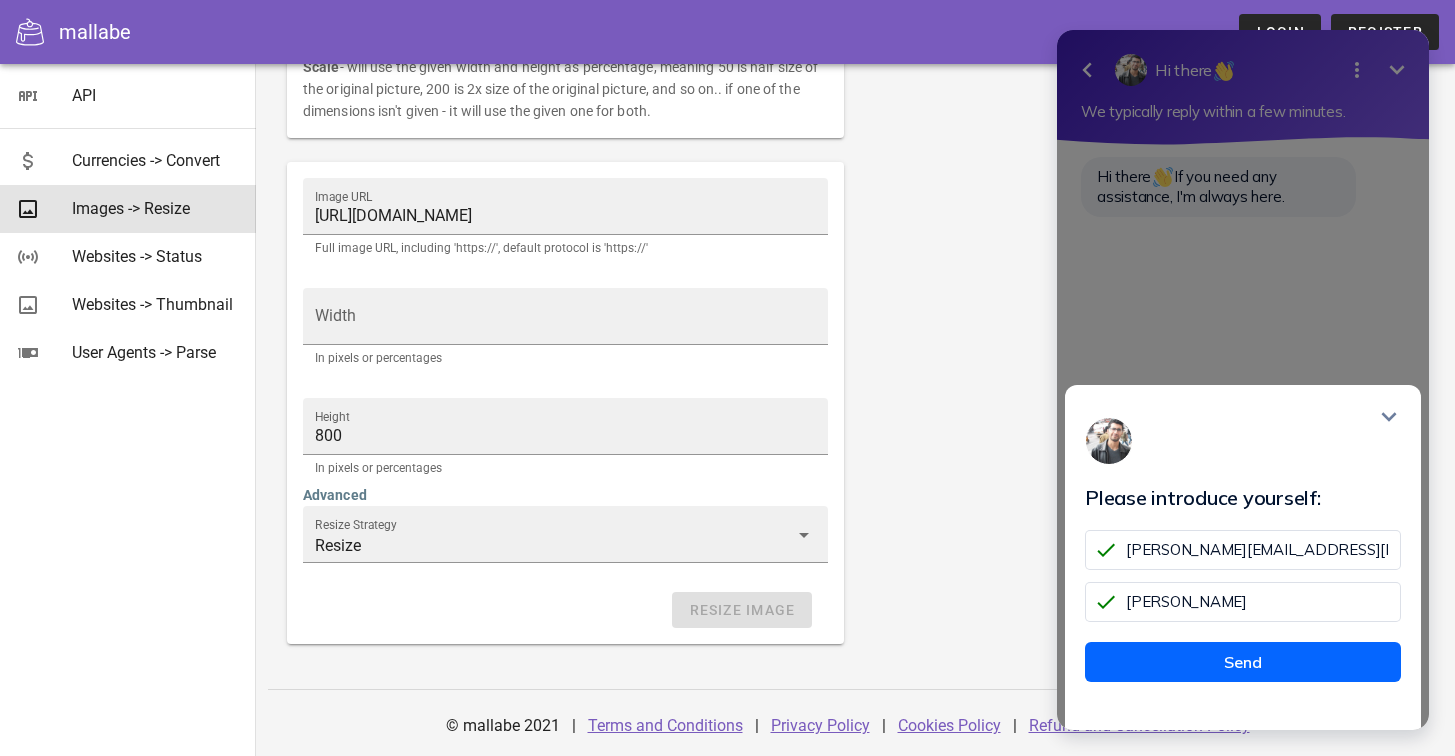 type 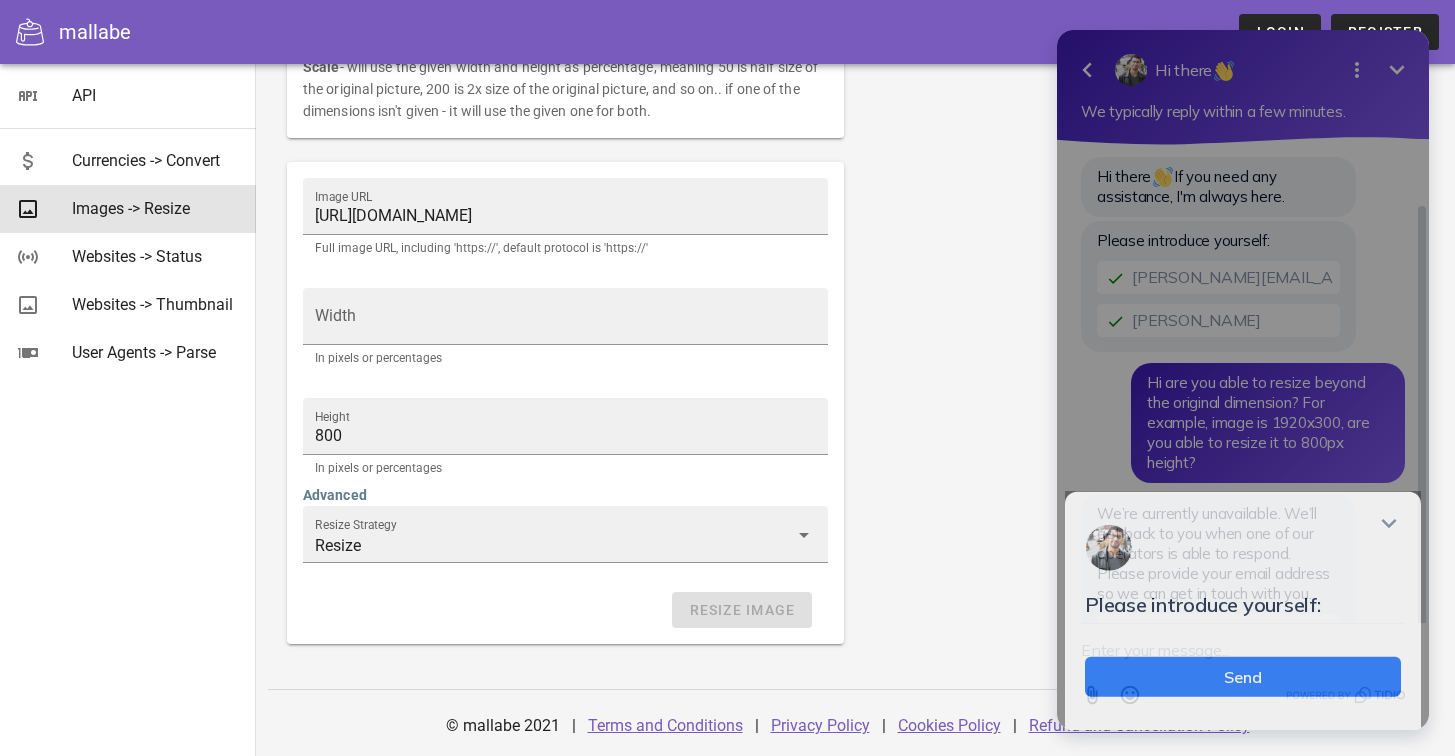 scroll, scrollTop: 0, scrollLeft: 0, axis: both 